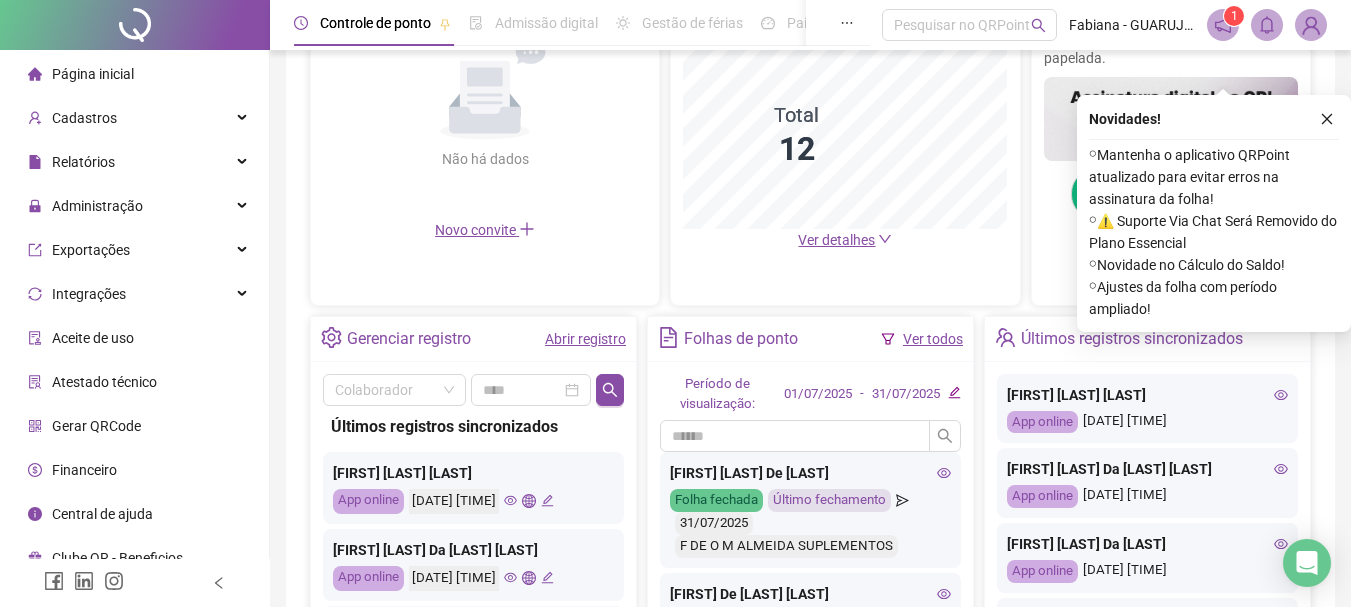 scroll, scrollTop: 600, scrollLeft: 0, axis: vertical 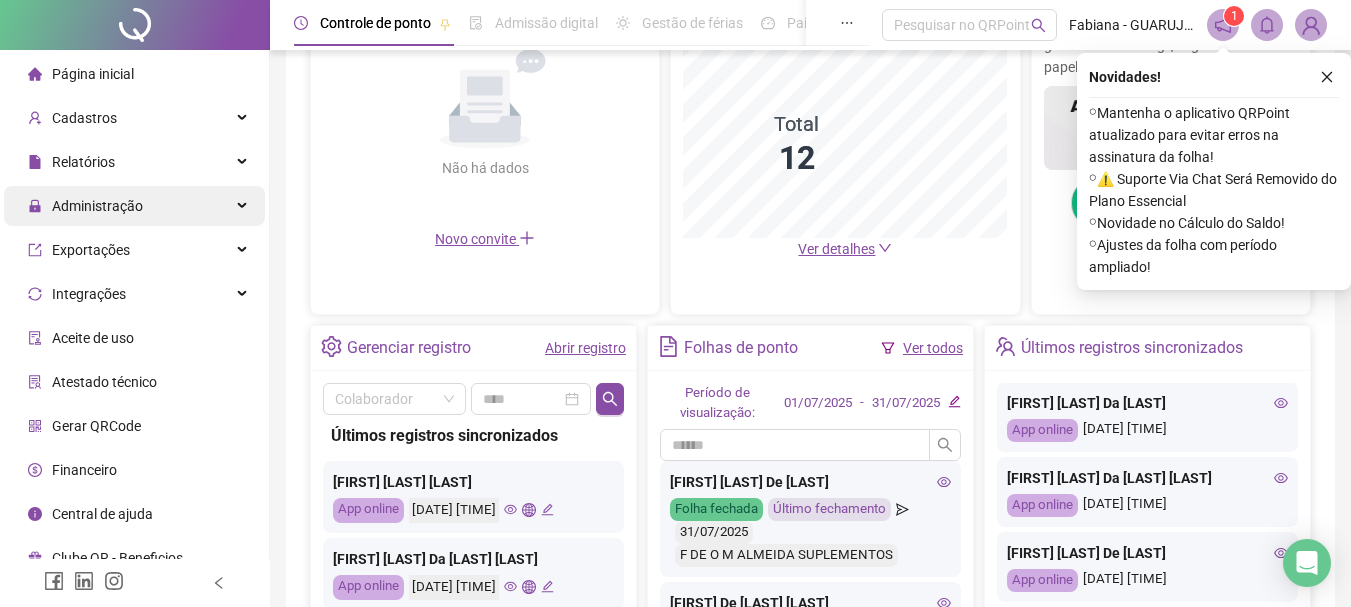 click on "Administração" at bounding box center [85, 206] 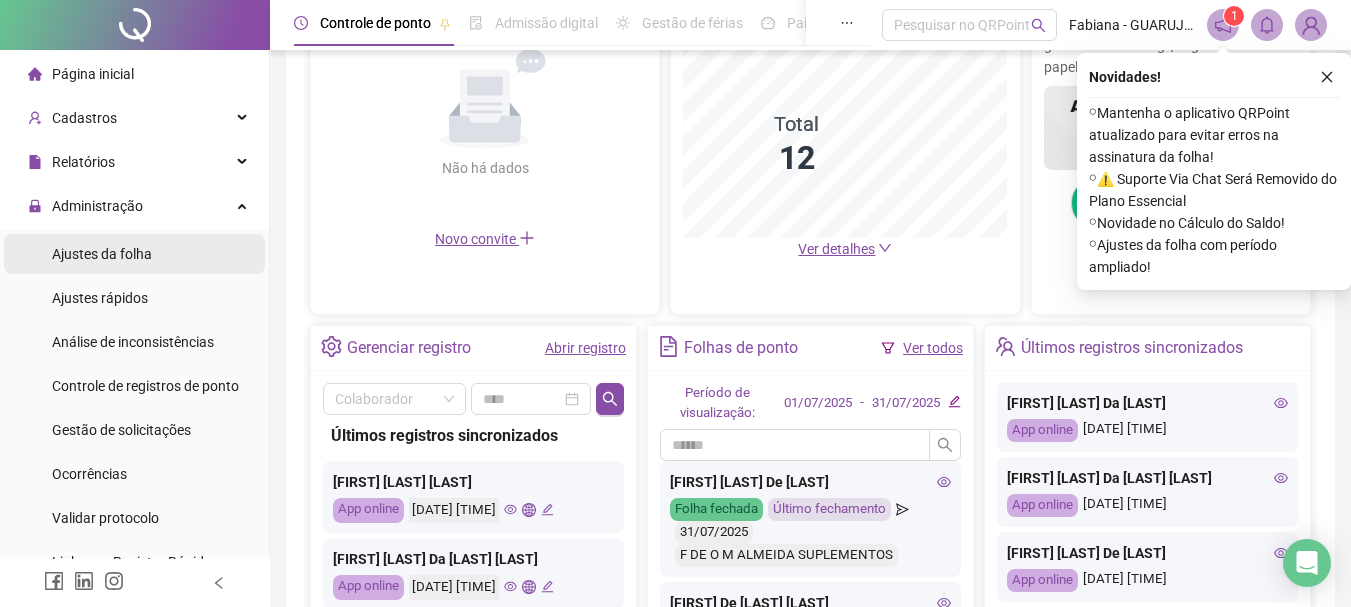 click on "Ajustes da folha" at bounding box center [102, 254] 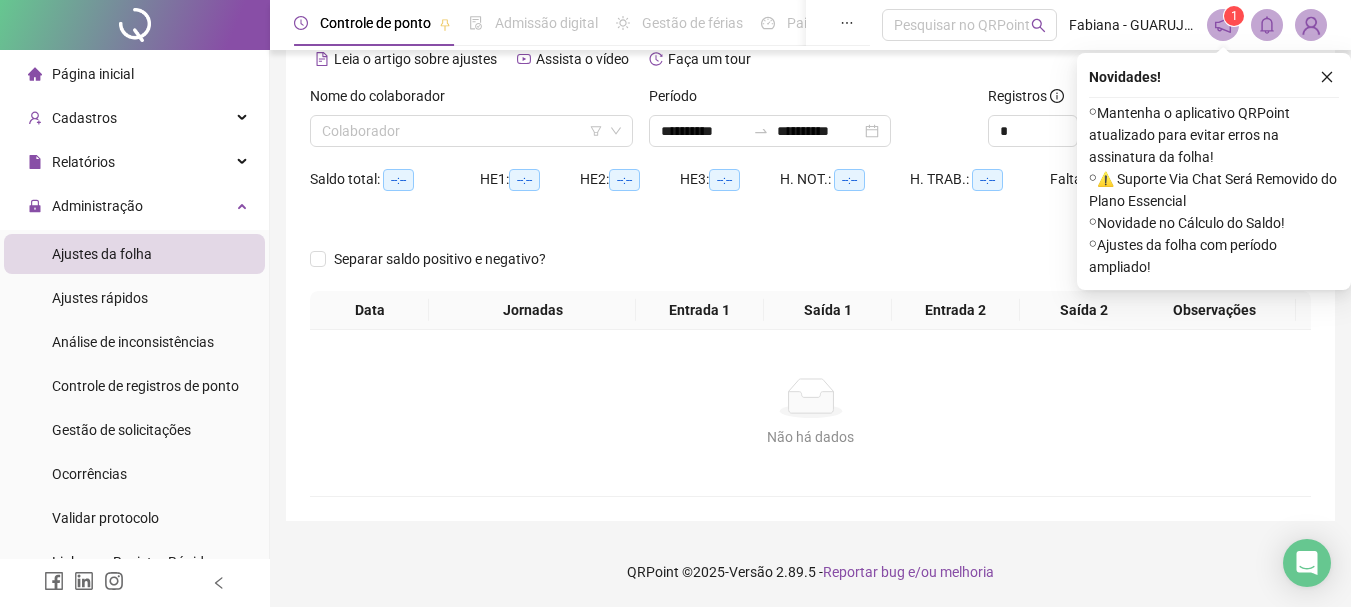 scroll, scrollTop: 99, scrollLeft: 0, axis: vertical 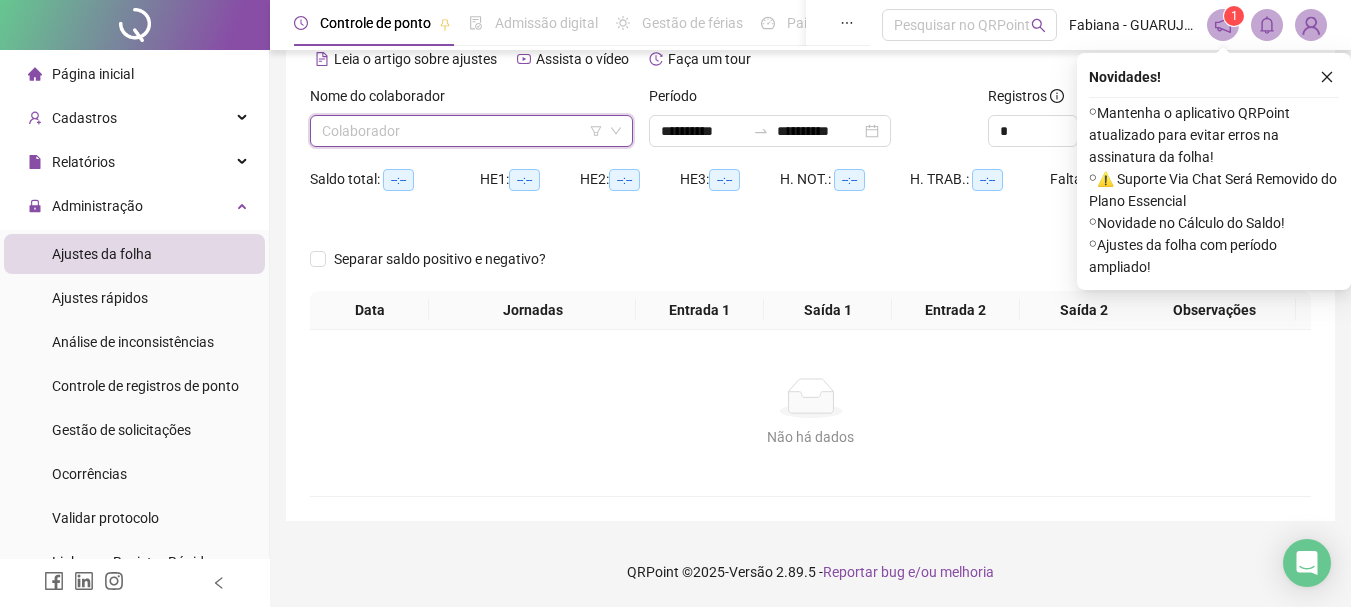 click at bounding box center [462, 131] 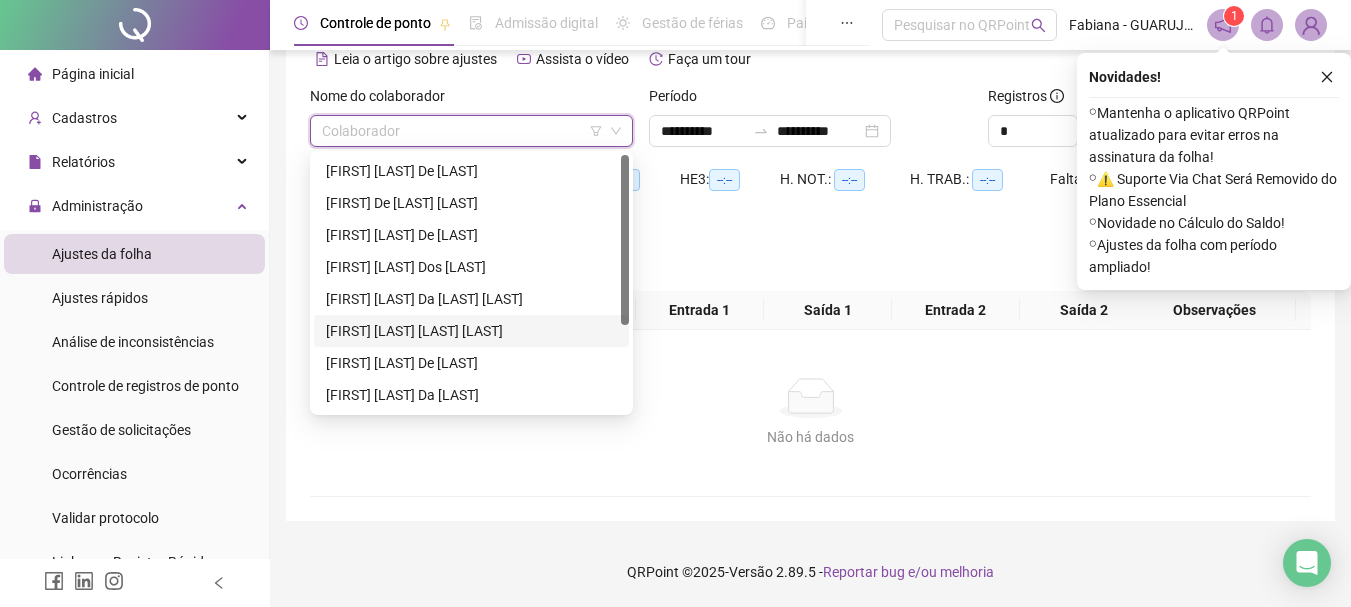scroll, scrollTop: 100, scrollLeft: 0, axis: vertical 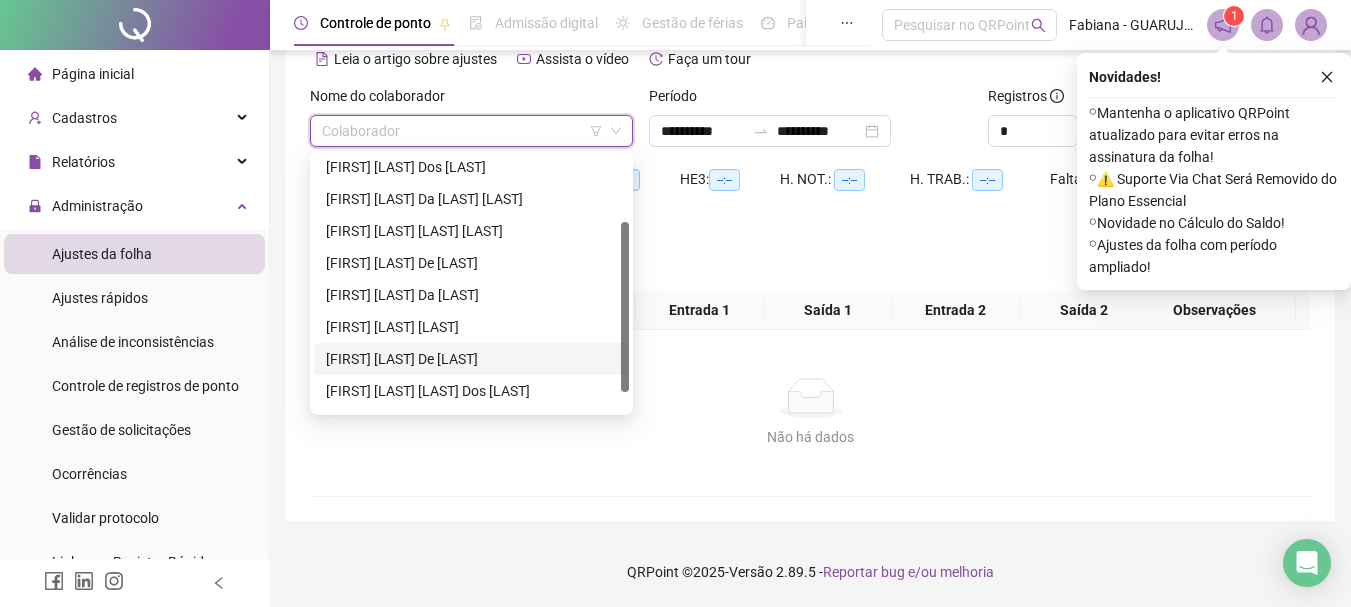 click on "[FIRST] [LAST]" at bounding box center (471, 359) 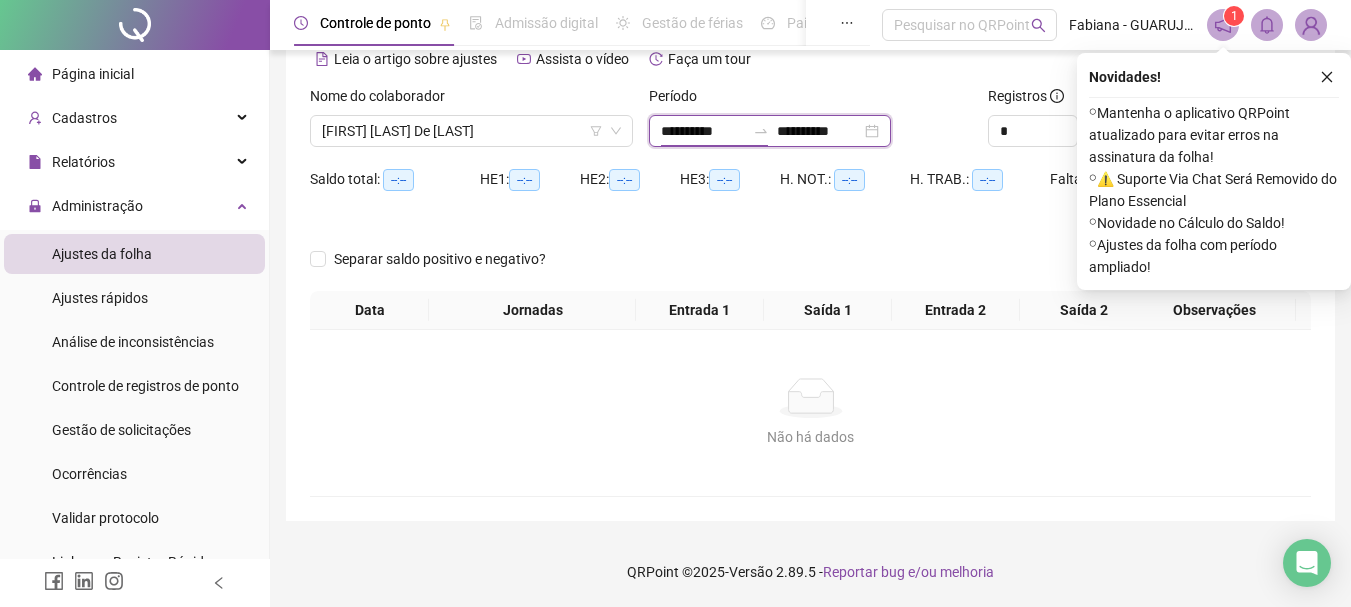 click on "**********" at bounding box center (703, 131) 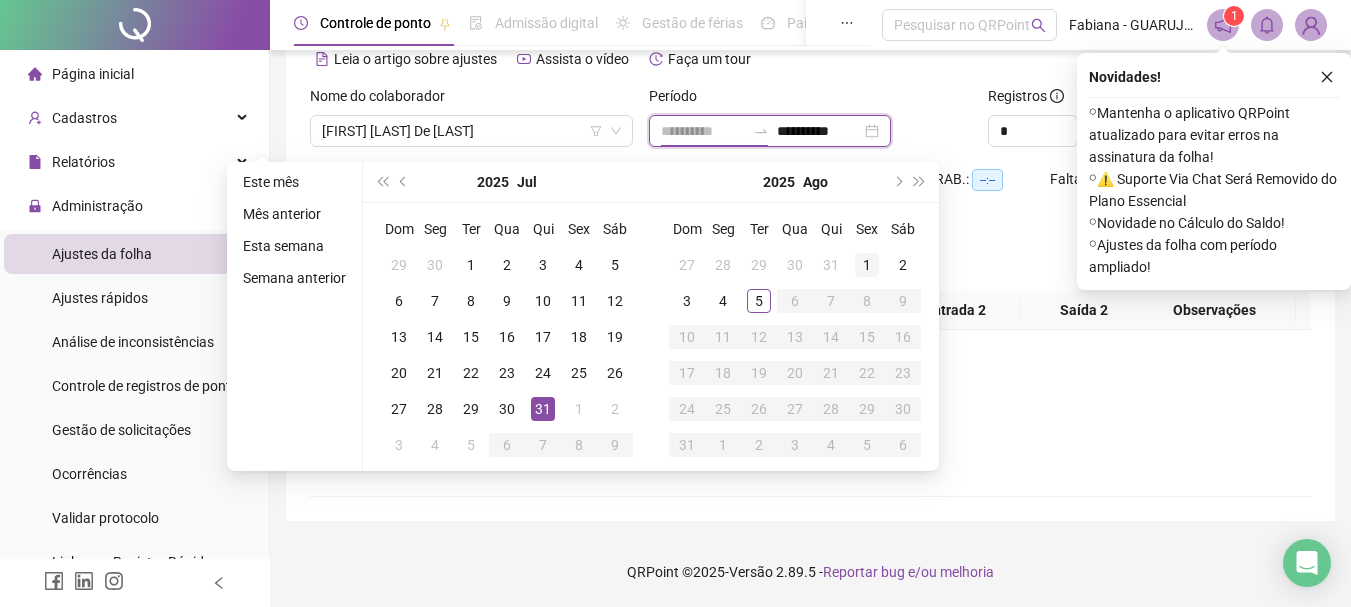 type on "**********" 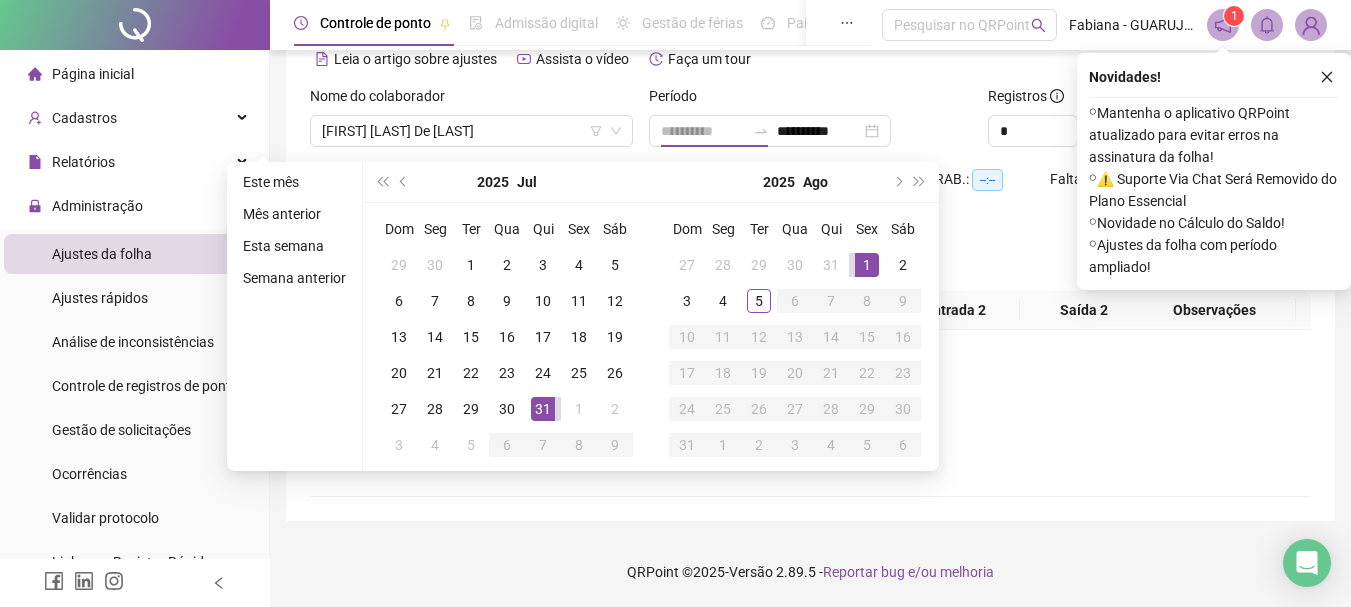 click on "1" at bounding box center [867, 265] 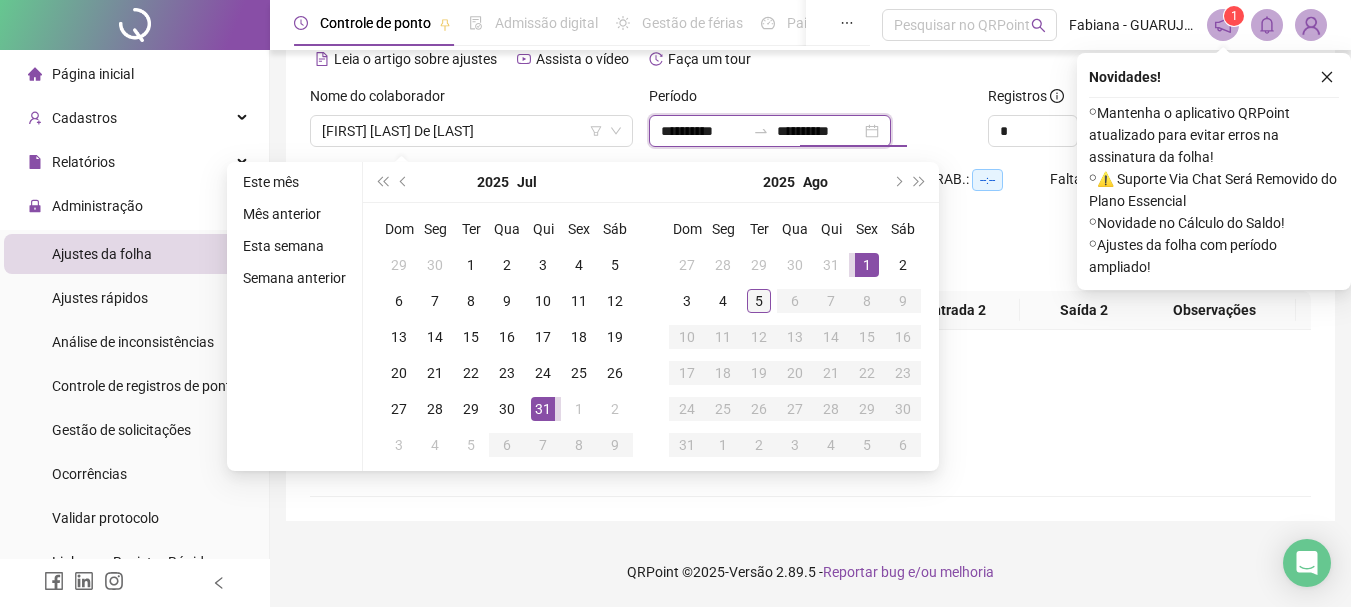 type on "**********" 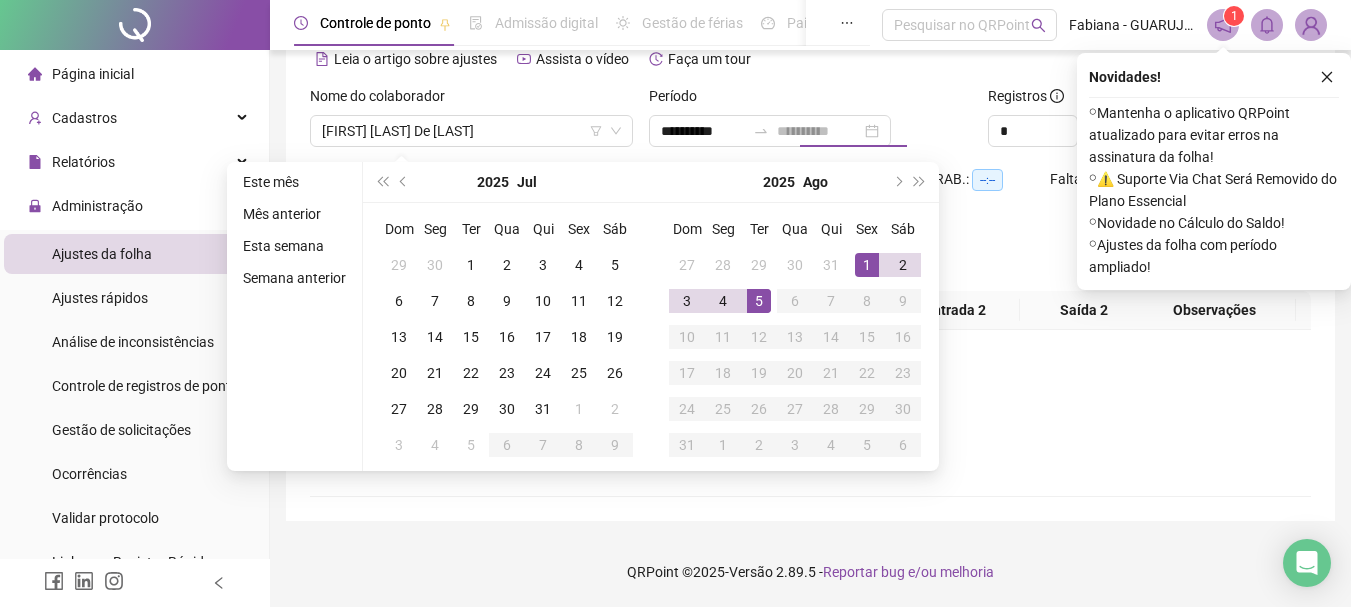 click on "5" at bounding box center [759, 301] 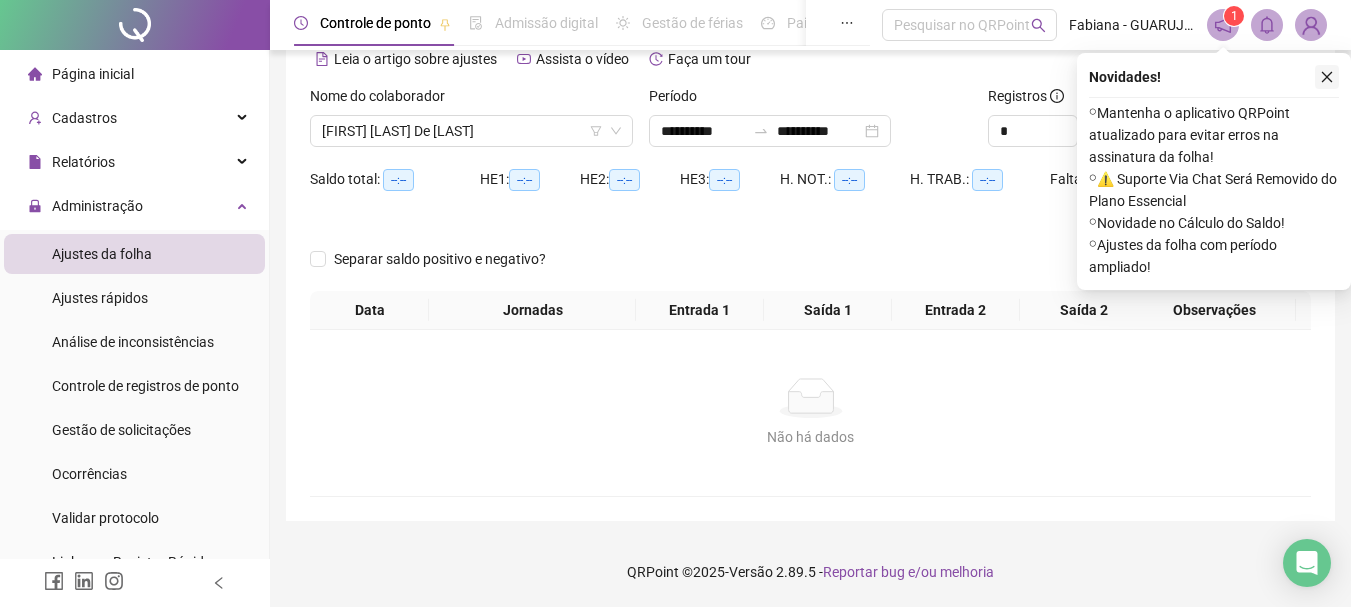 click on "Novidades ! ⚬  Mantenha o aplicativo QRPoint atualizado para evitar erros na assinatura da folha! ⚬  ⚠️ Suporte Via Chat Será Removido do Plano Essencial ⚬  Novidade no Cálculo do Saldo! ⚬  Ajustes da folha com período ampliado!" at bounding box center [1214, 171] 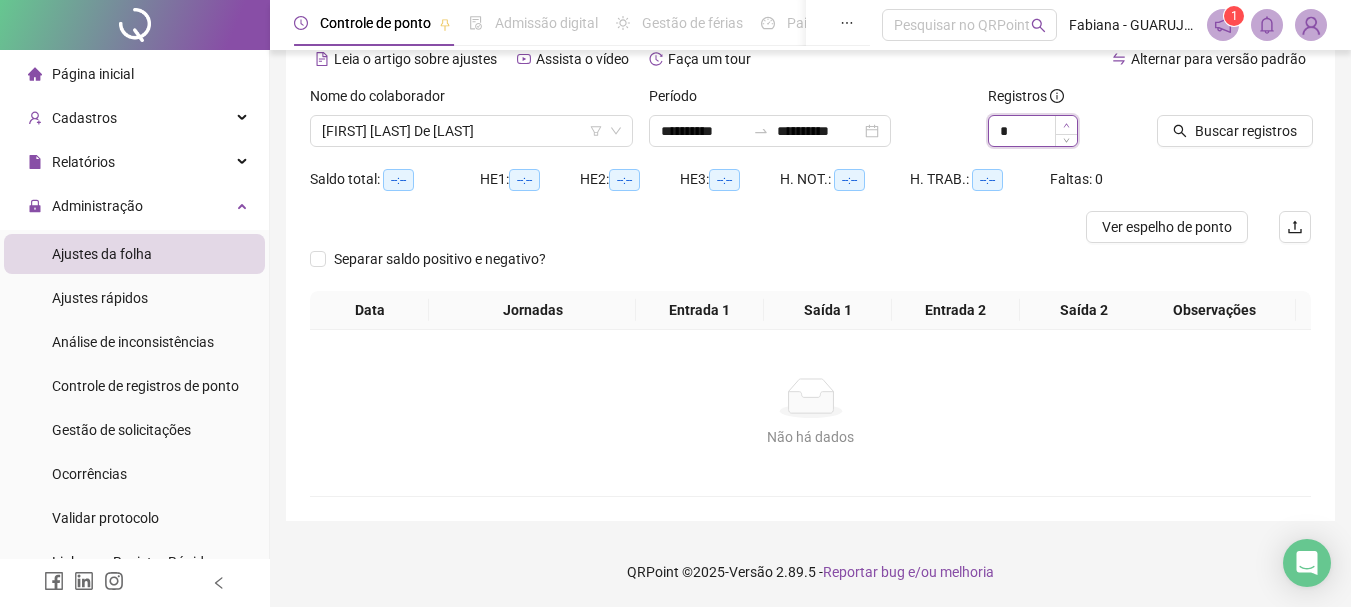 type on "*" 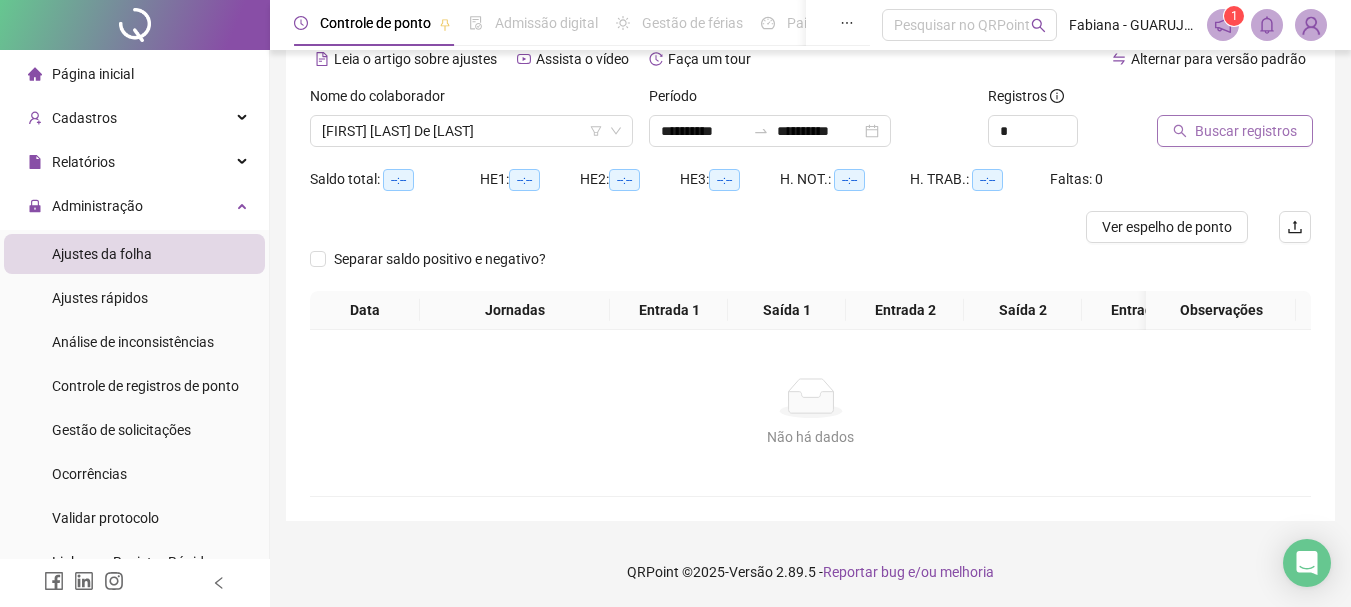click on "Buscar registros" at bounding box center [1246, 131] 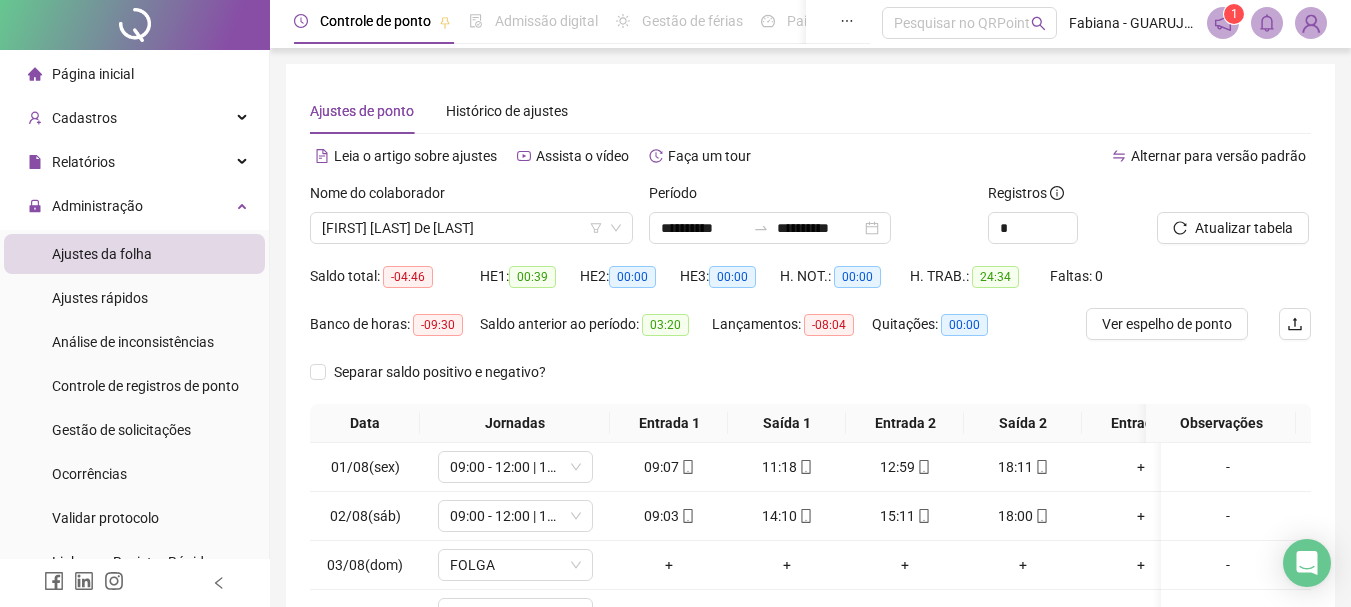 scroll, scrollTop: 0, scrollLeft: 0, axis: both 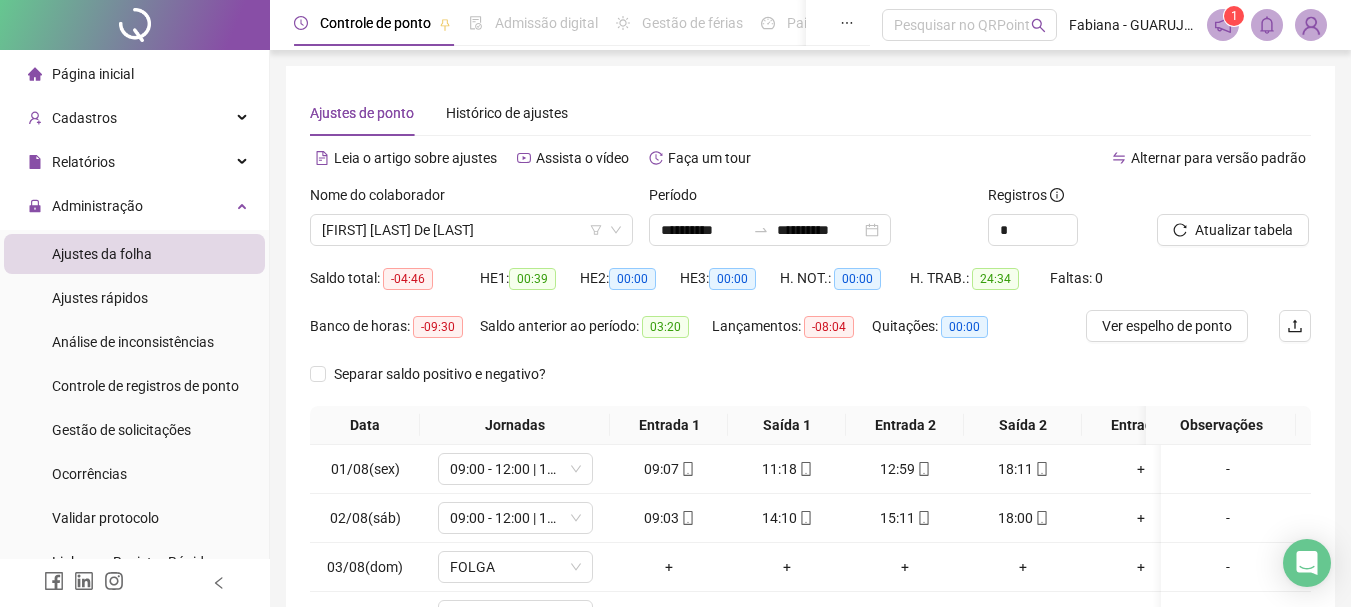 click on "Página inicial" at bounding box center [93, 74] 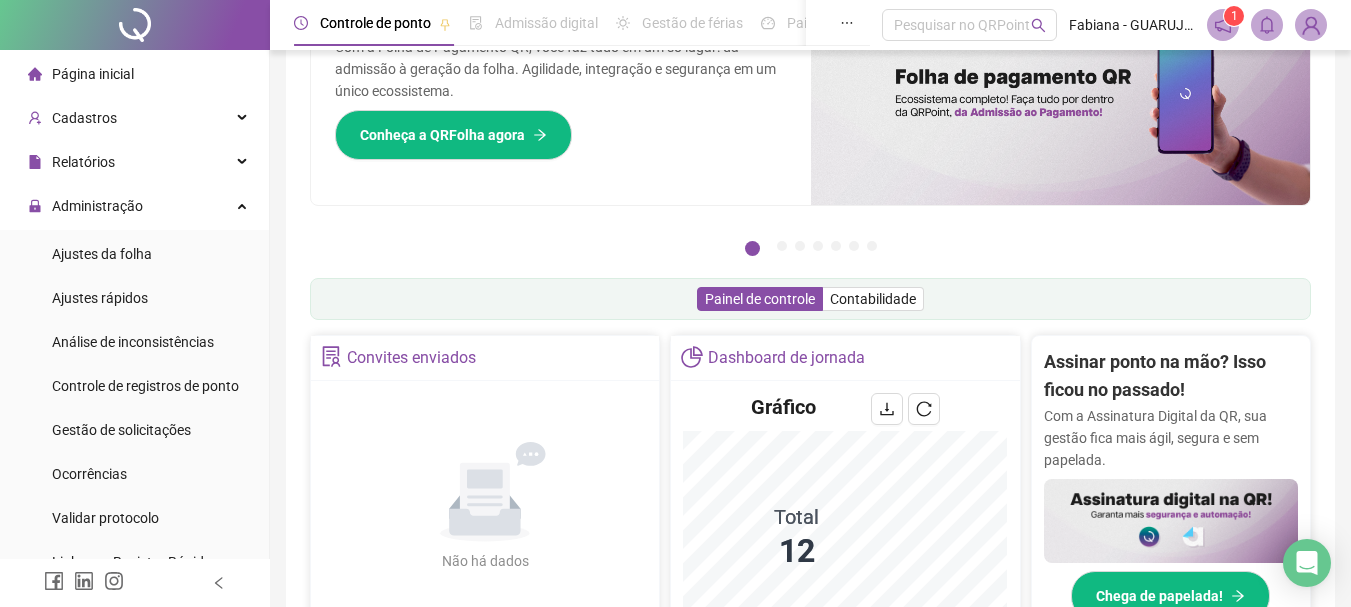 scroll, scrollTop: 300, scrollLeft: 0, axis: vertical 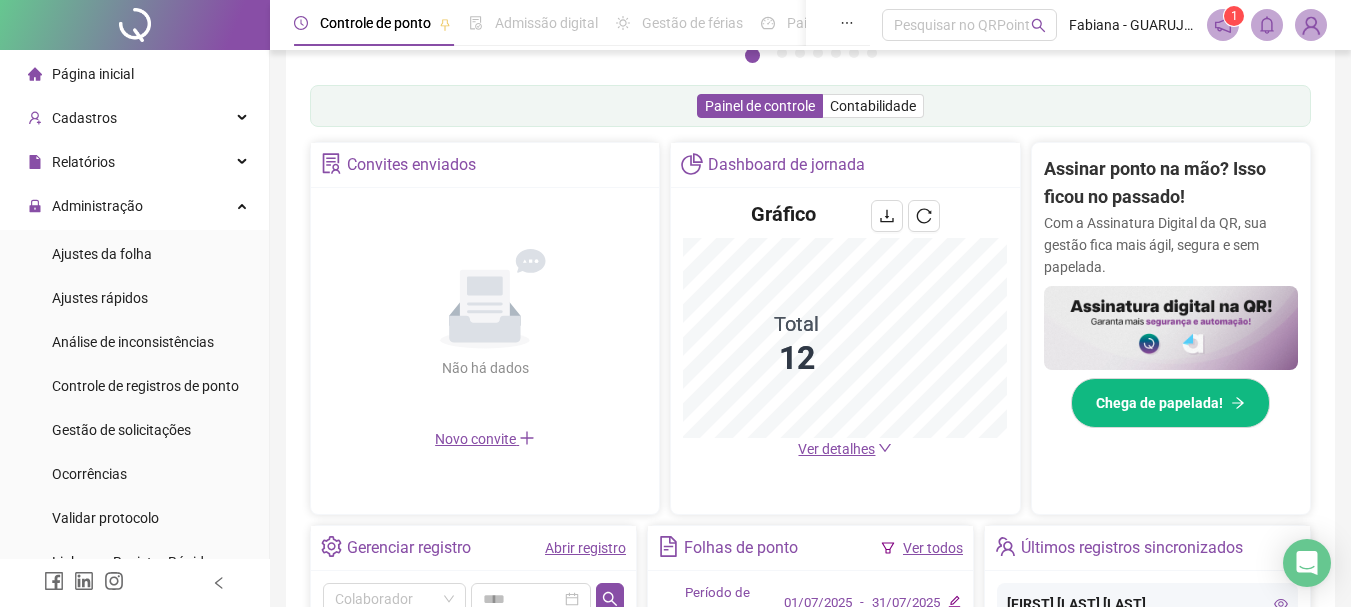 click on "Ver detalhes" at bounding box center (836, 449) 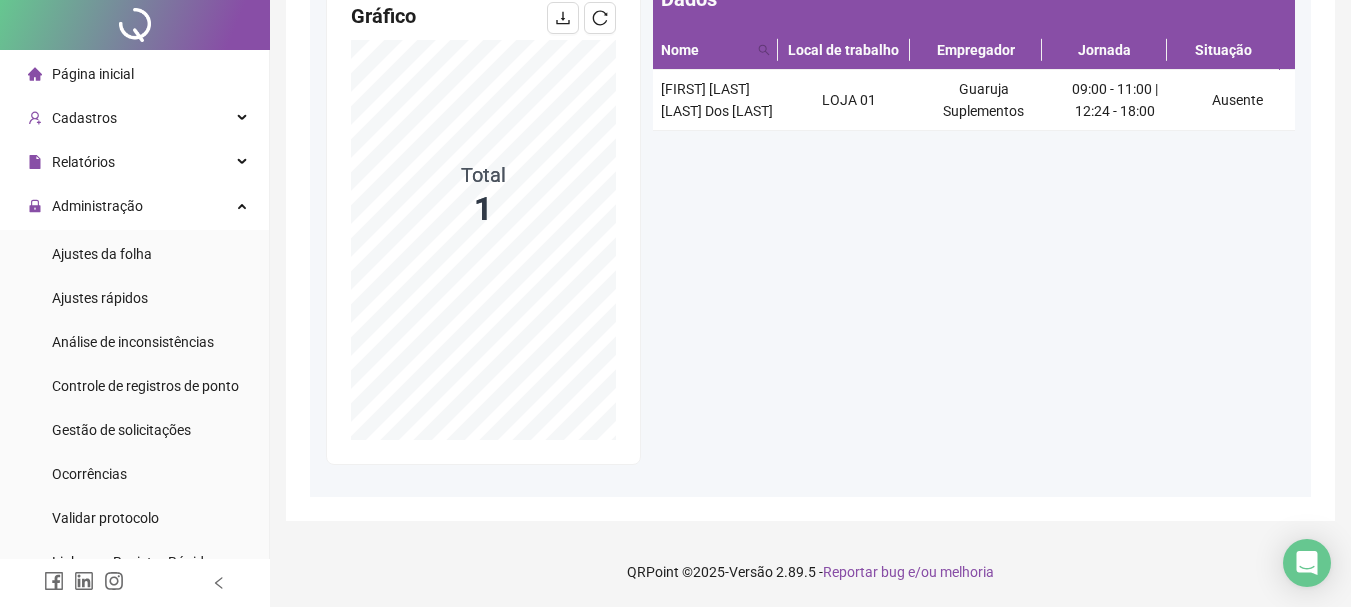 click on "Dados Nome Local de trabalho Empregador Jornada Situação           THALIA MIRANDA RIBEIRO DOS SANTOS  LOJA 01 Guaruja Suplementos 09:00 - 11:00 | 12:24 - 18:00 Ausente" at bounding box center [974, 221] 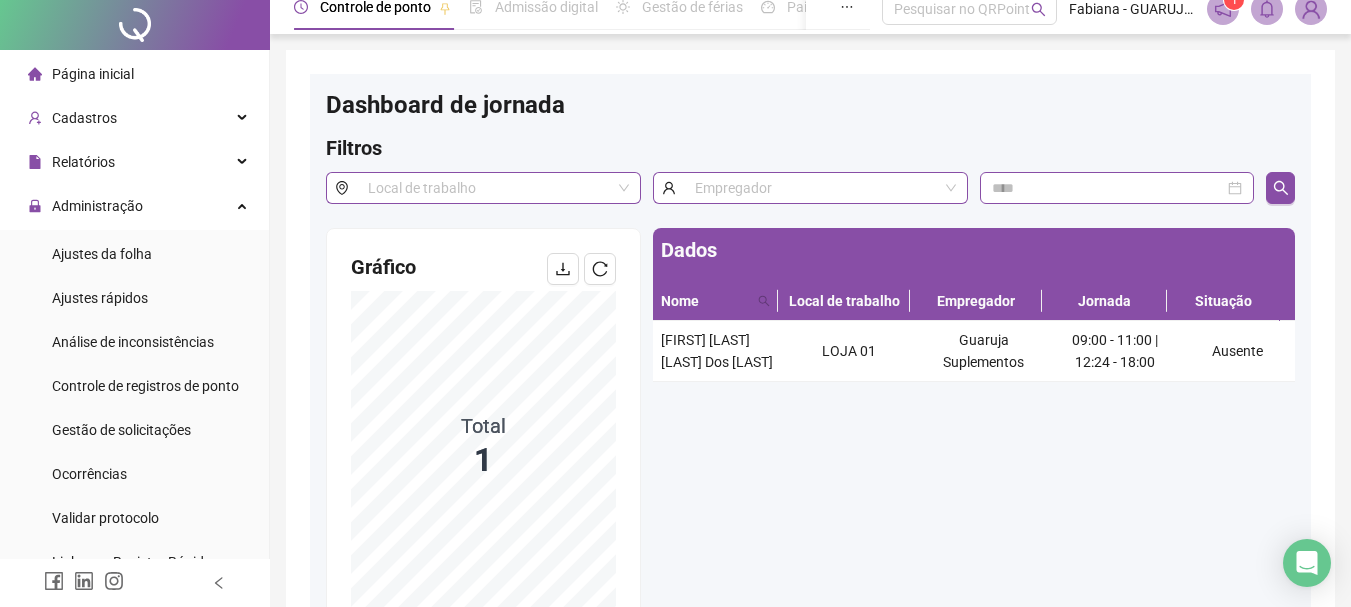 scroll, scrollTop: 100, scrollLeft: 0, axis: vertical 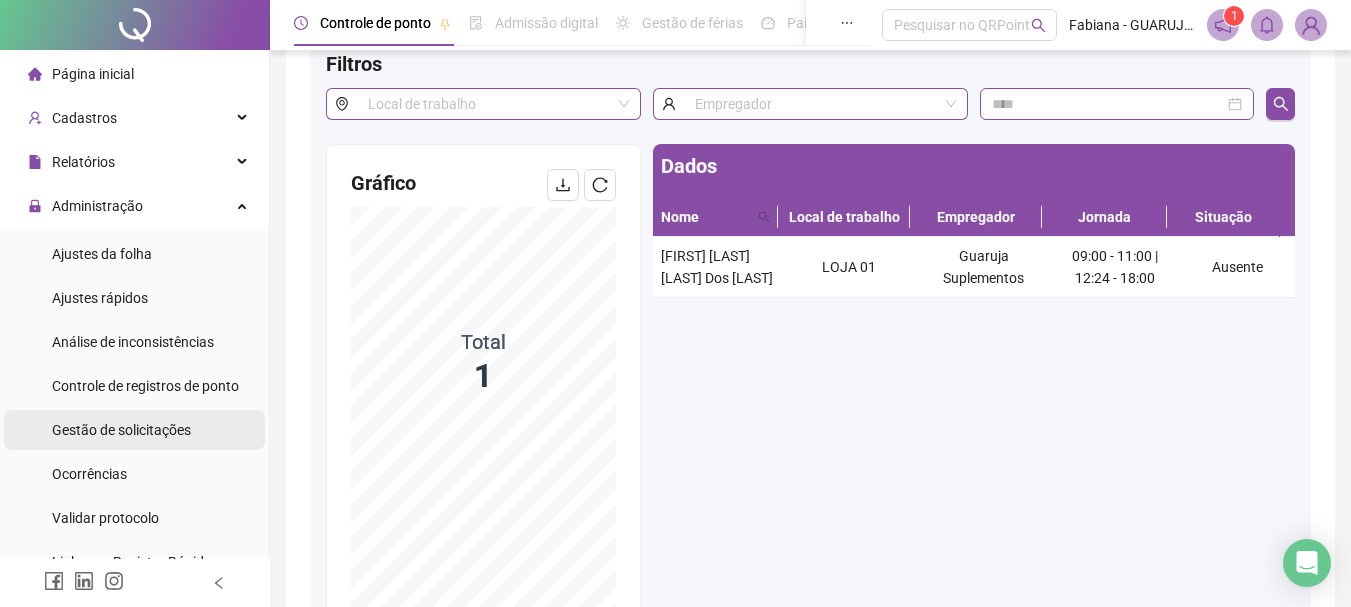 click on "Gestão de solicitações" at bounding box center [121, 430] 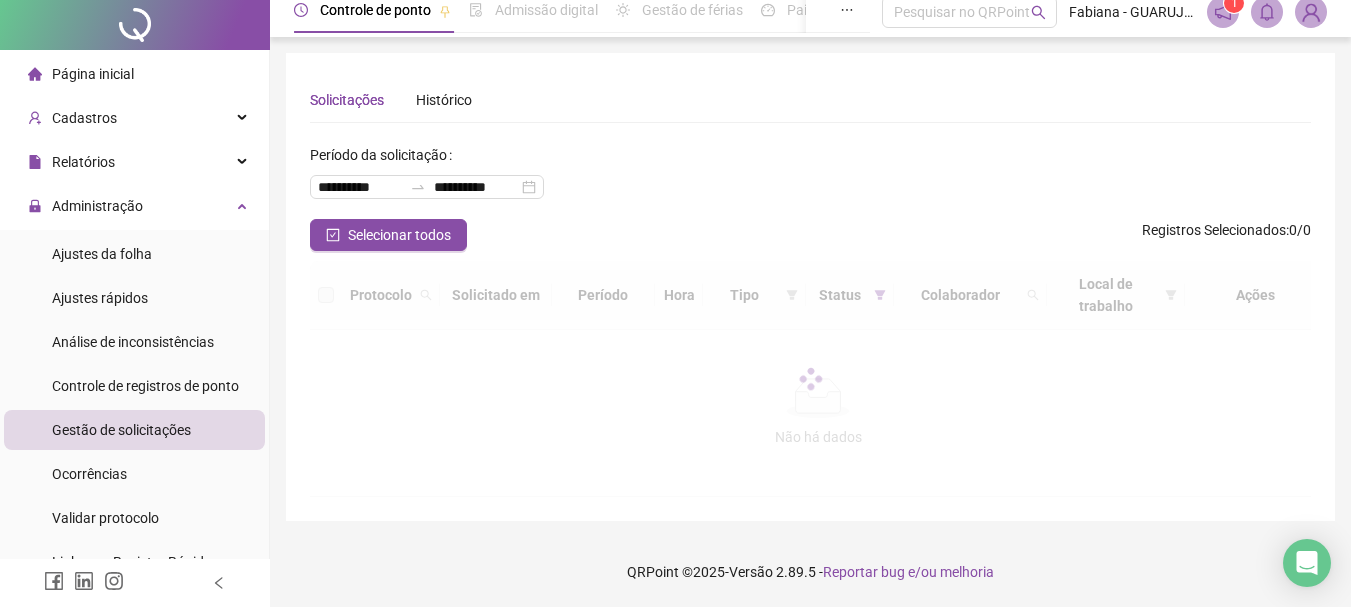 scroll, scrollTop: 0, scrollLeft: 0, axis: both 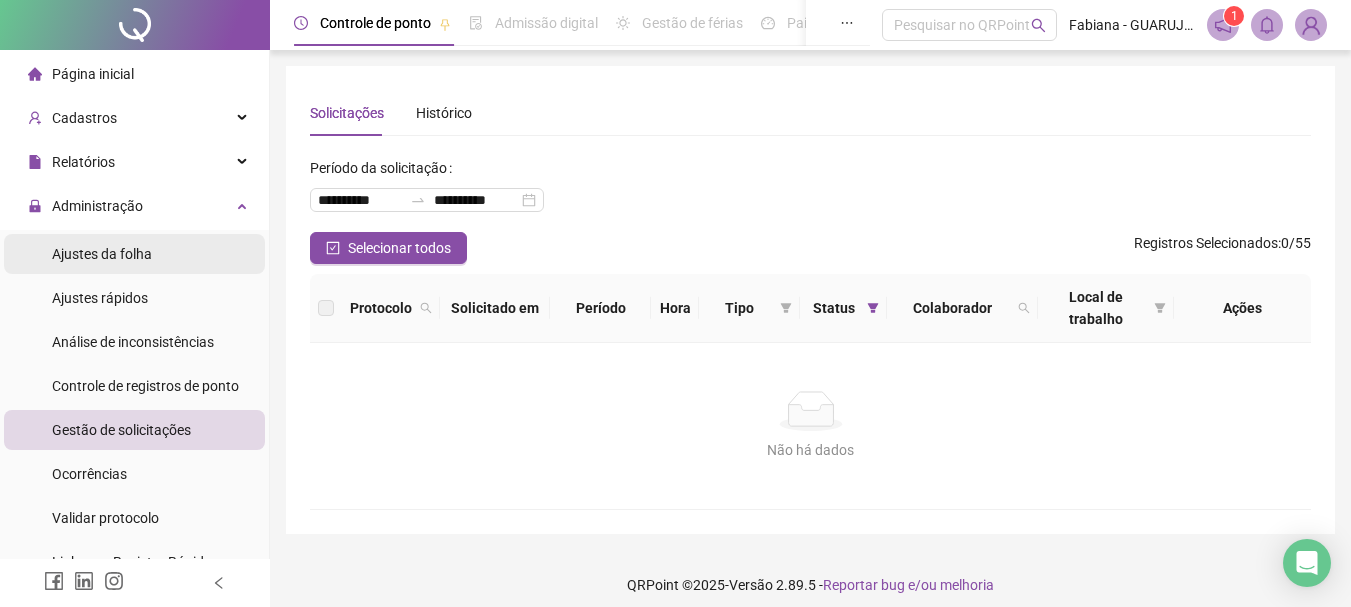 click on "Ajustes da folha" at bounding box center (102, 254) 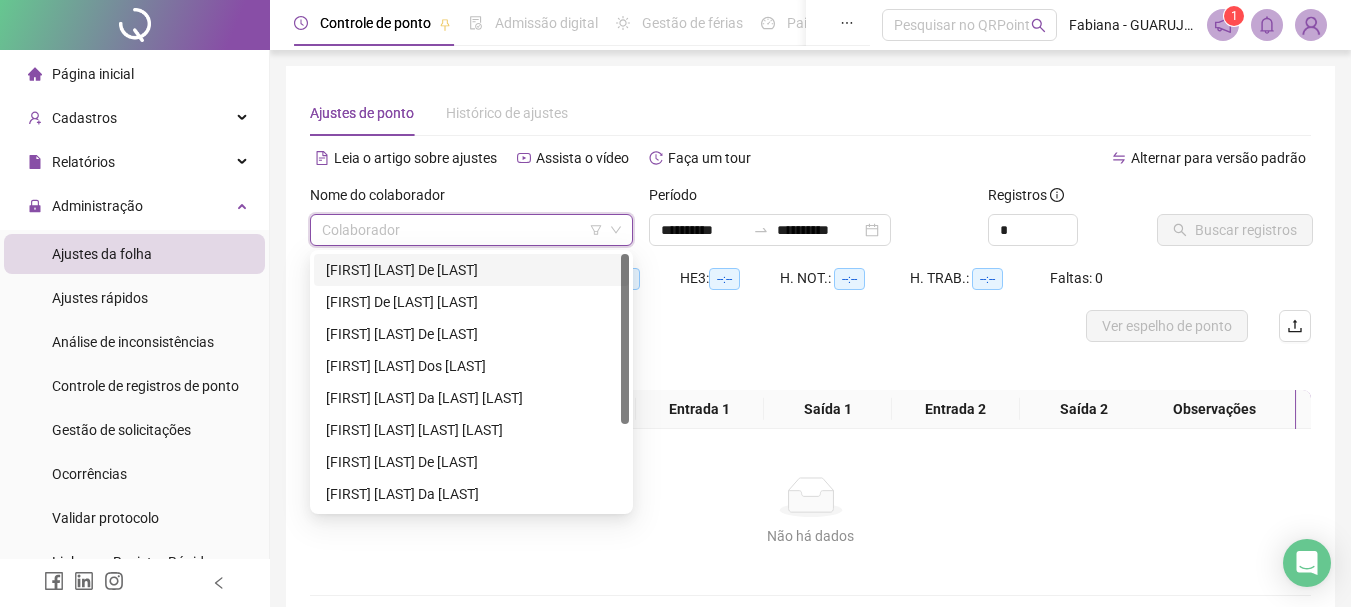 click at bounding box center (462, 230) 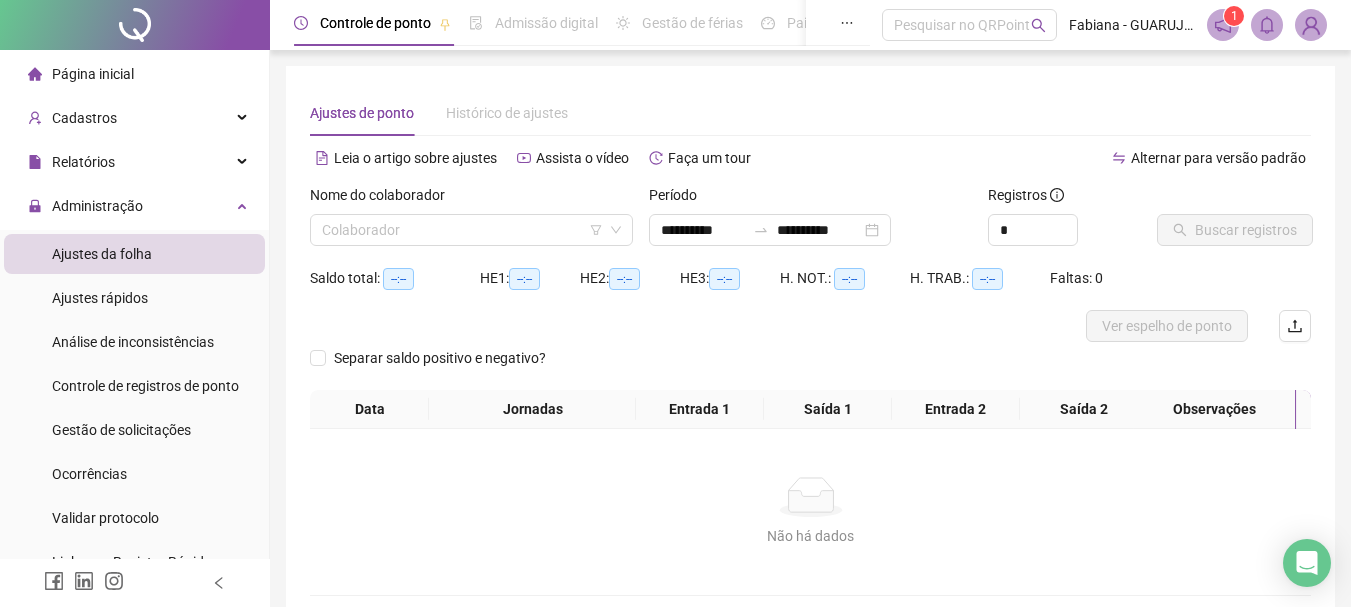 click on "Página inicial" at bounding box center (93, 74) 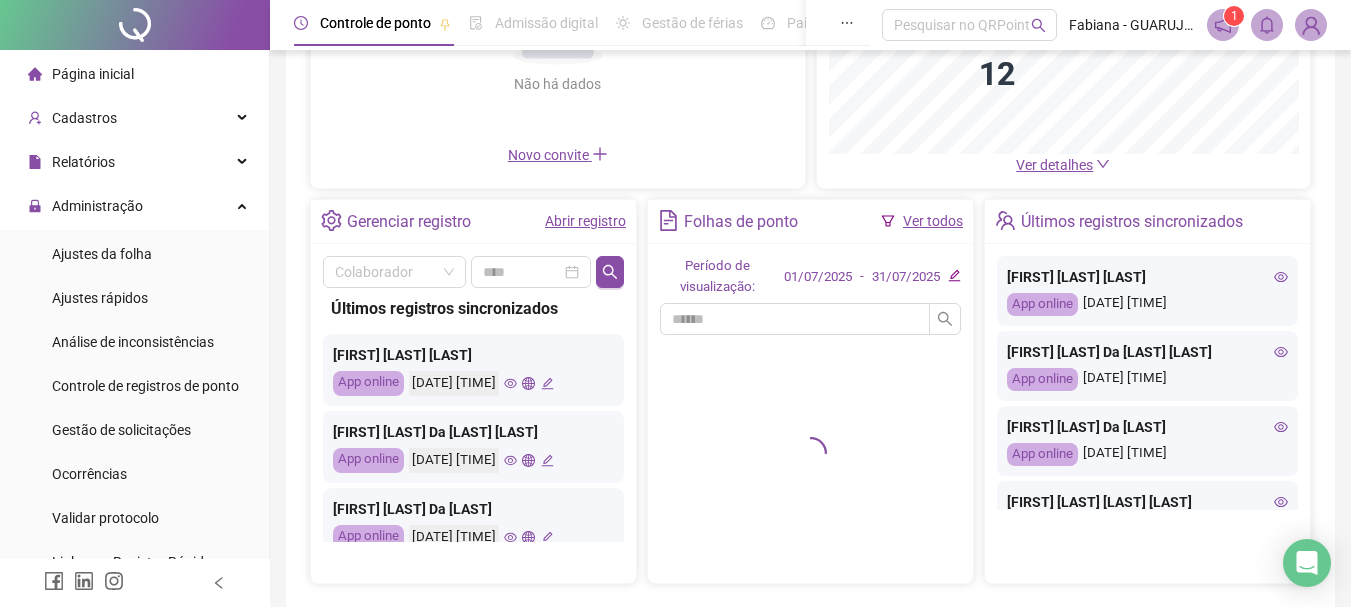 scroll, scrollTop: 300, scrollLeft: 0, axis: vertical 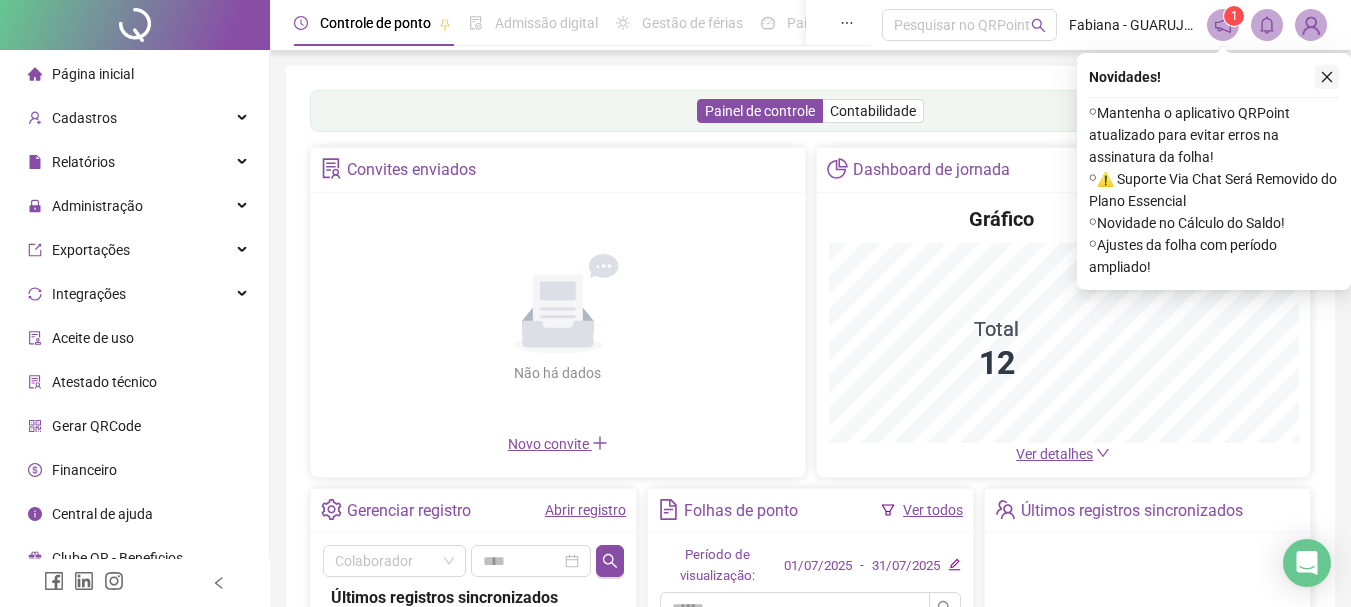 click 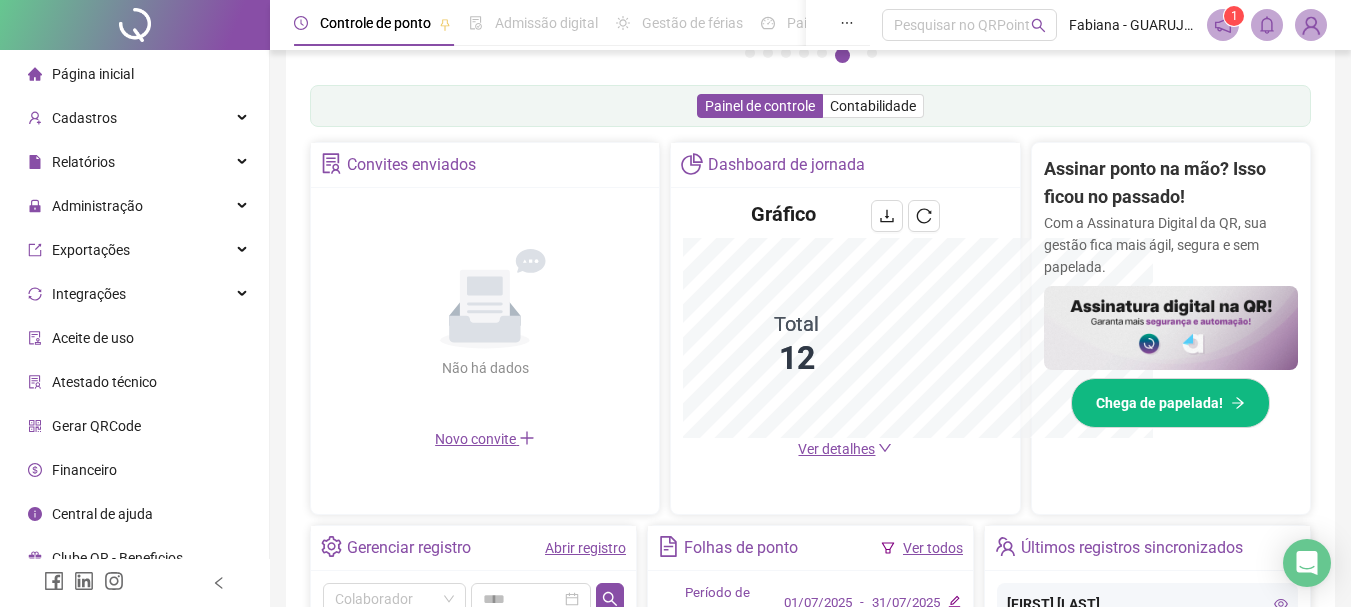 scroll, scrollTop: 595, scrollLeft: 0, axis: vertical 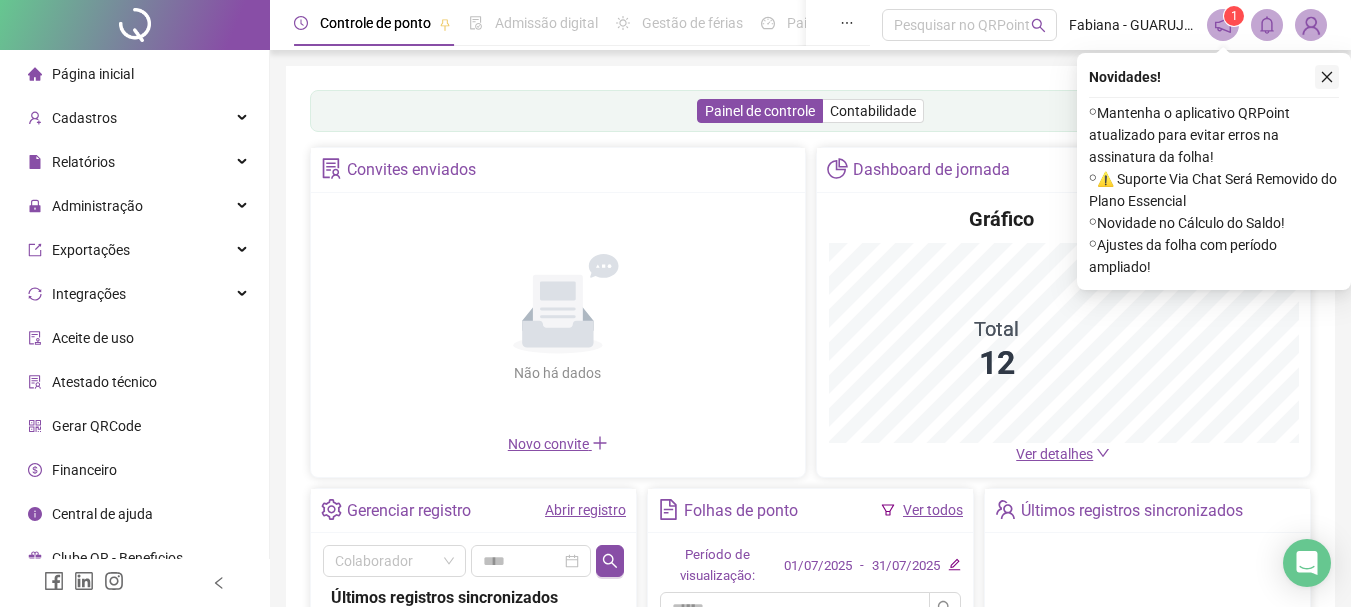 click 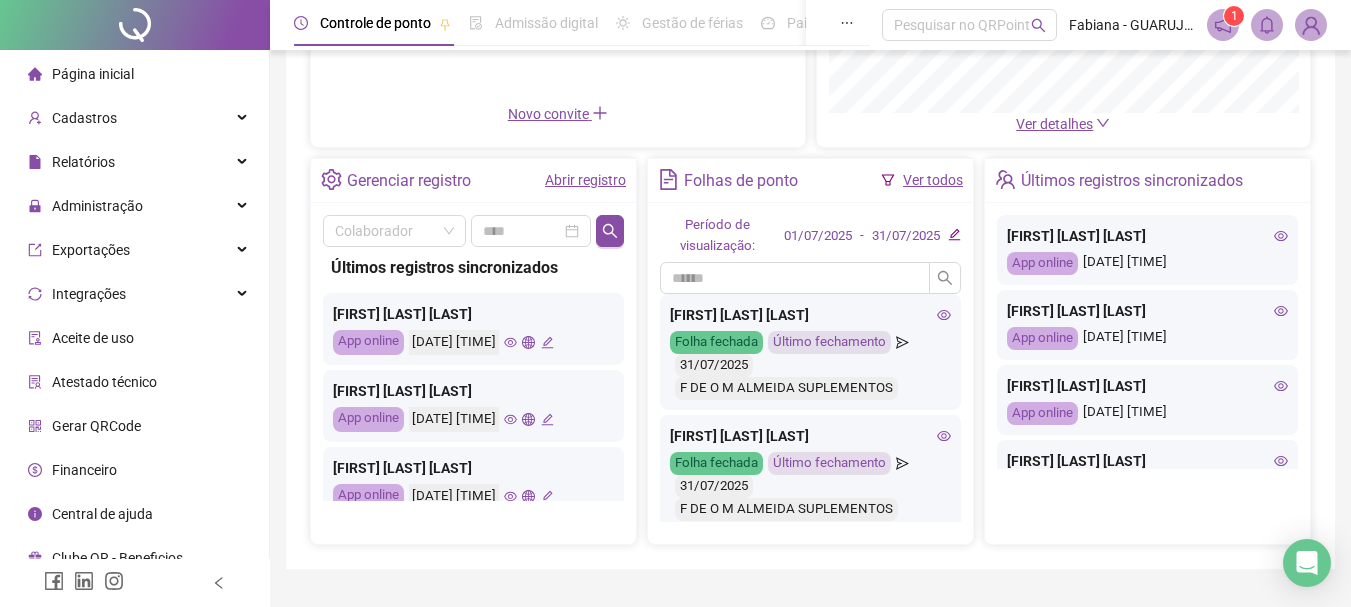 scroll, scrollTop: 378, scrollLeft: 0, axis: vertical 